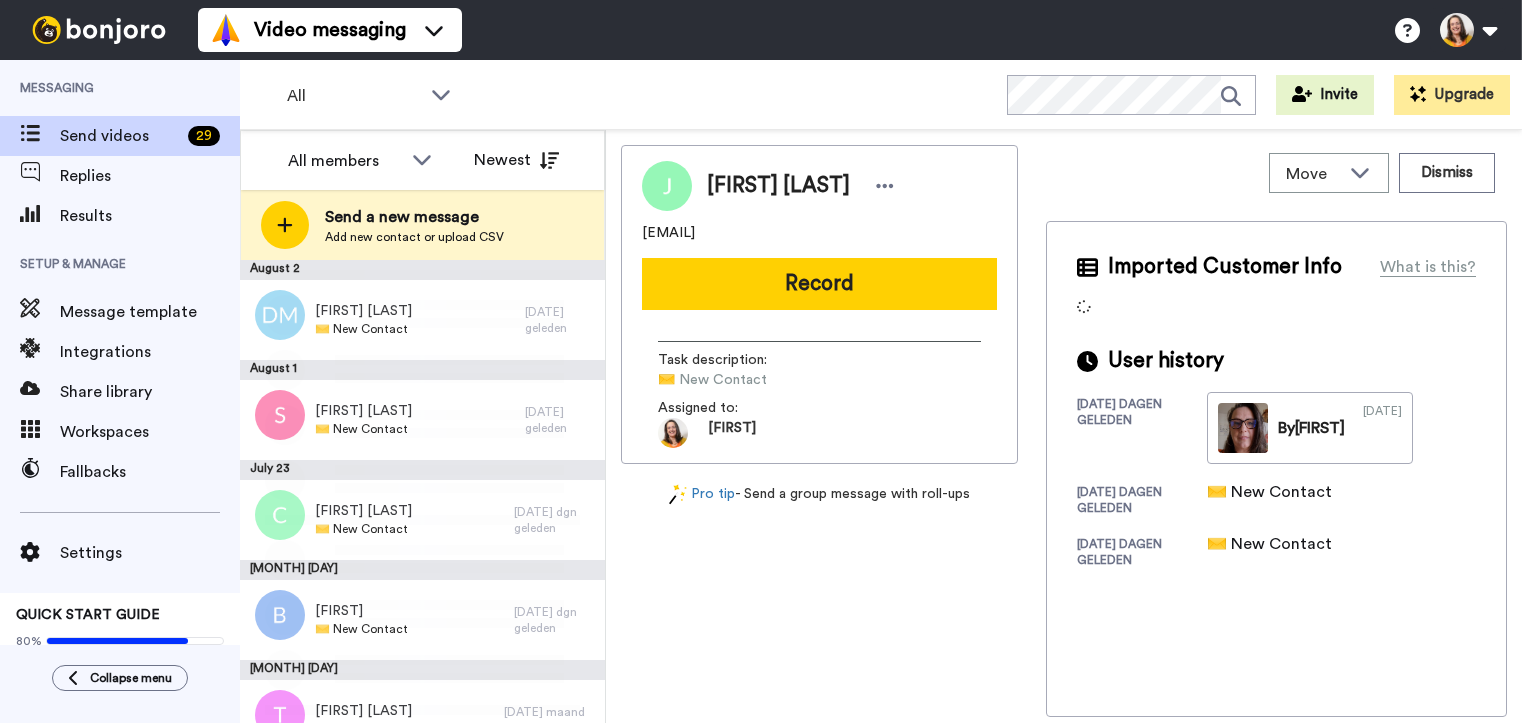 scroll, scrollTop: 0, scrollLeft: 0, axis: both 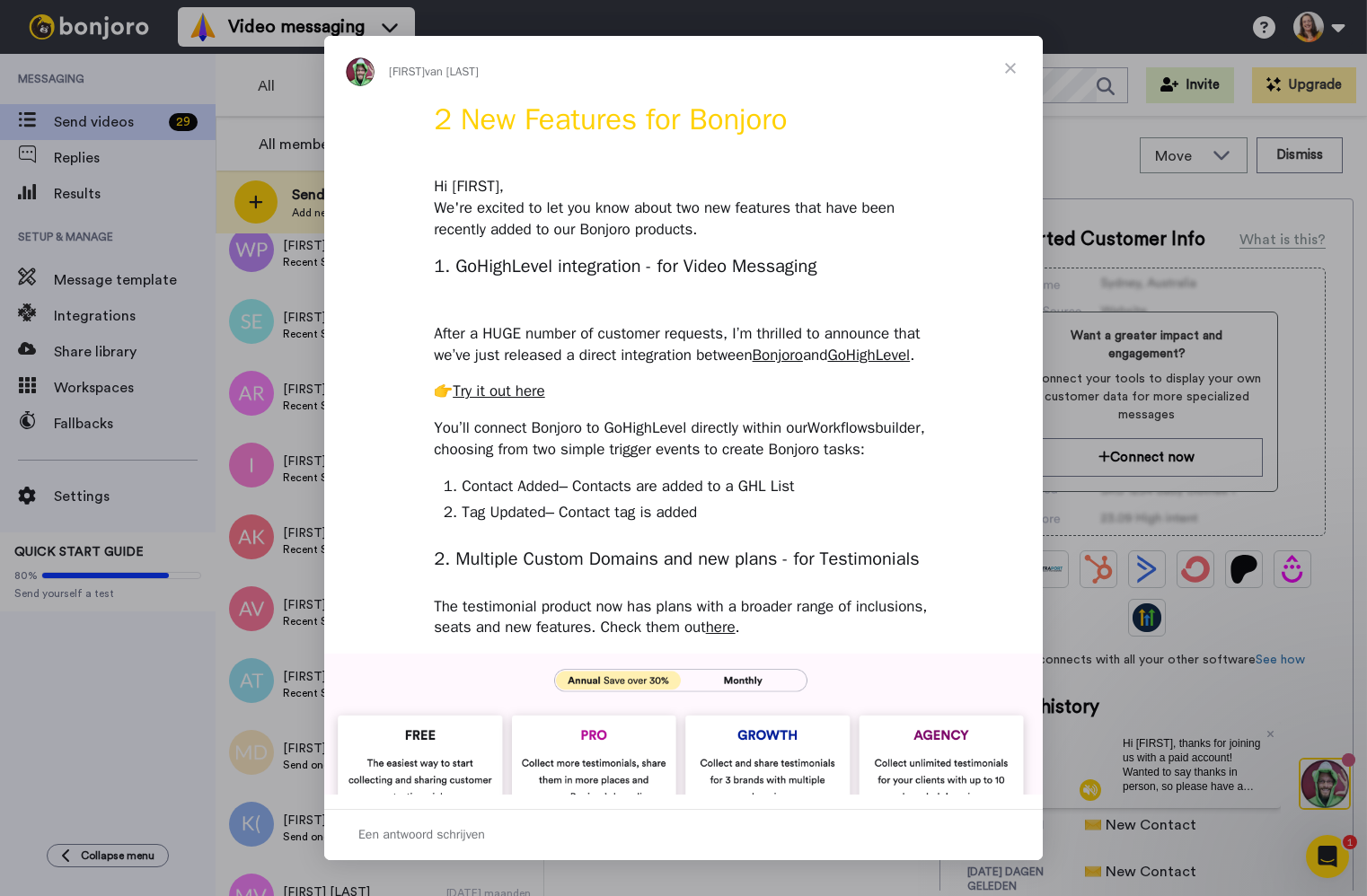 click at bounding box center [1010, 68] 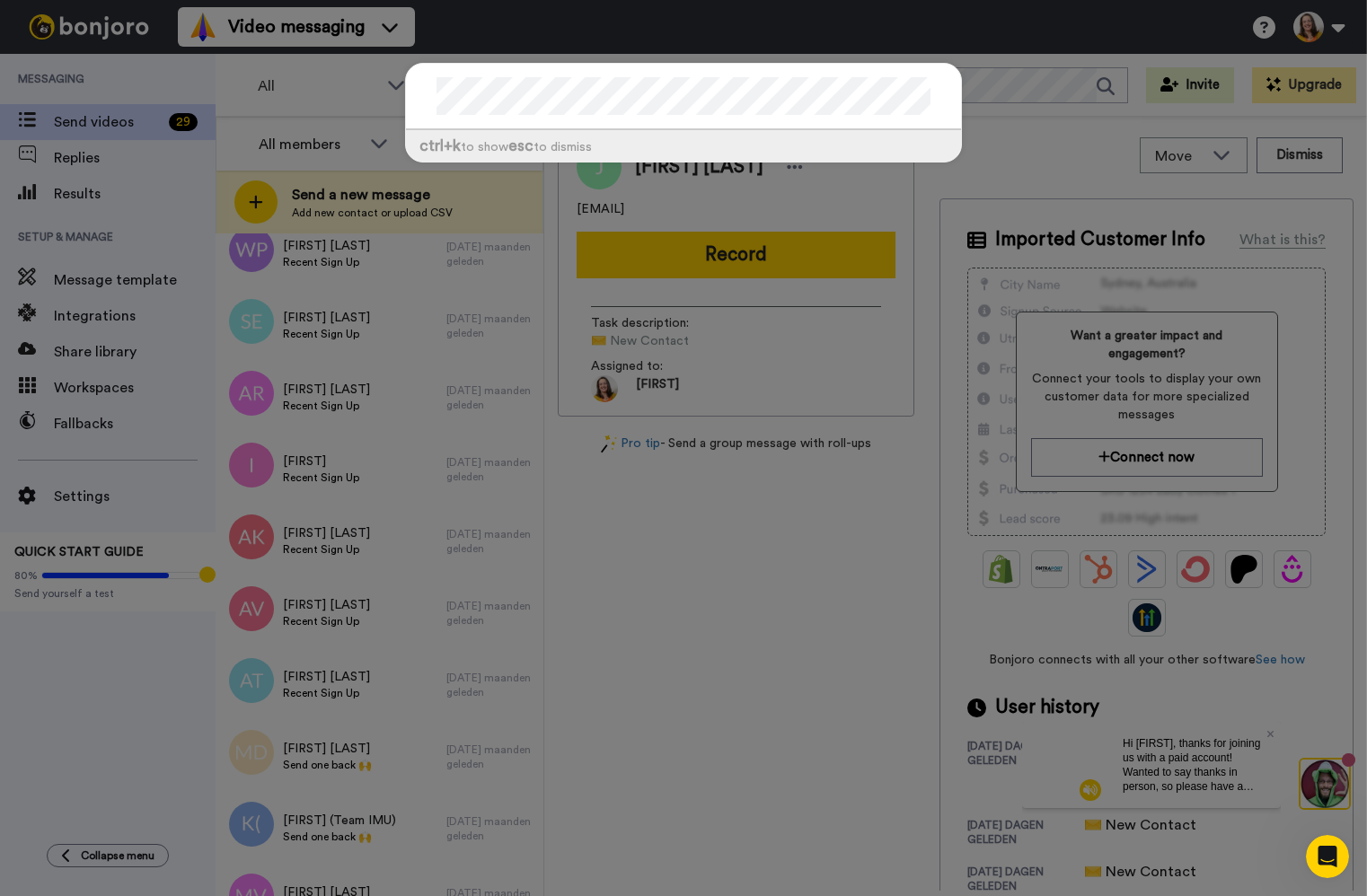click on "ctrl +k  to show   esc  to dismiss" at bounding box center [684, 448] 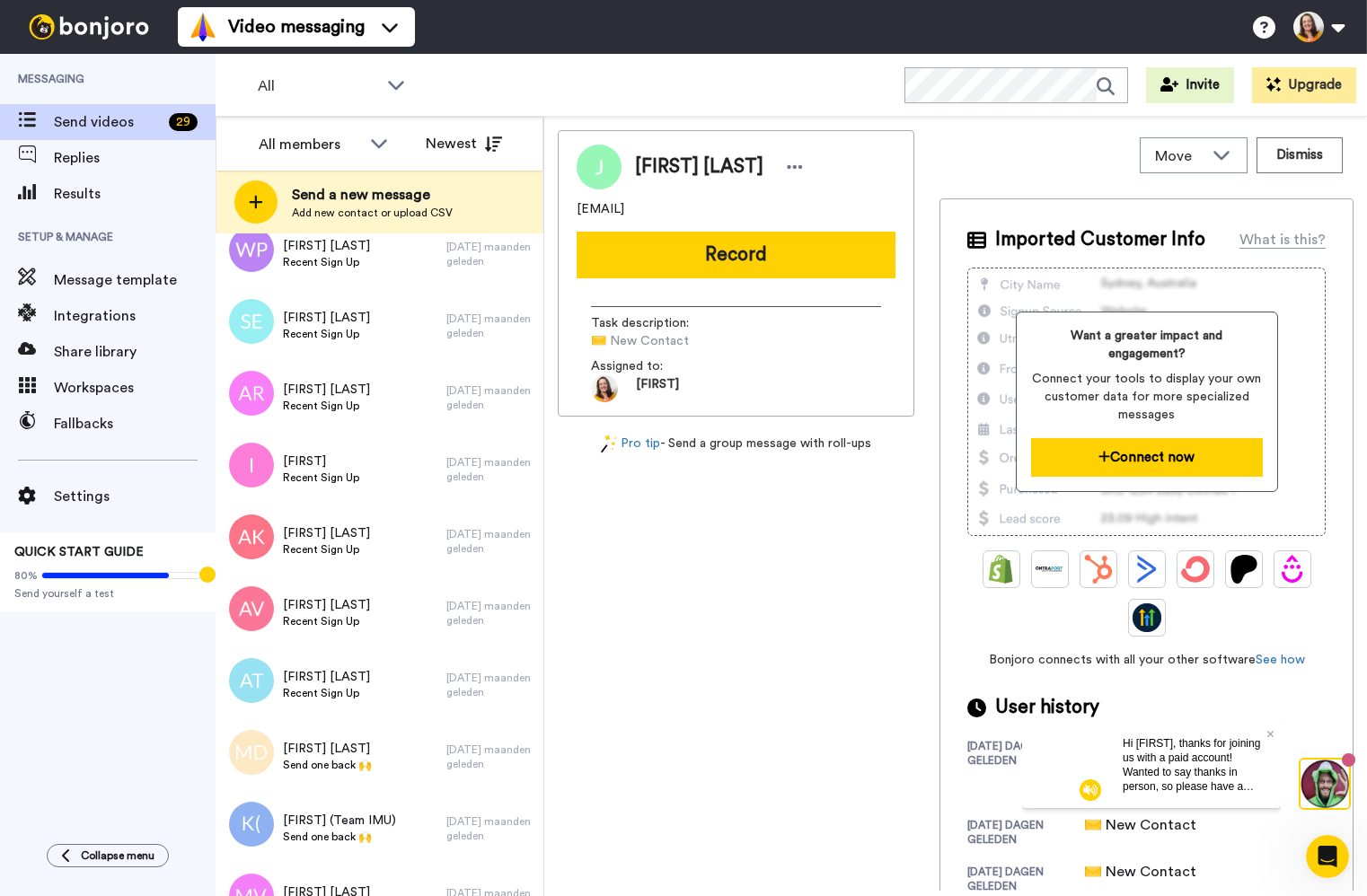 click on "Connect now" at bounding box center [1147, 457] 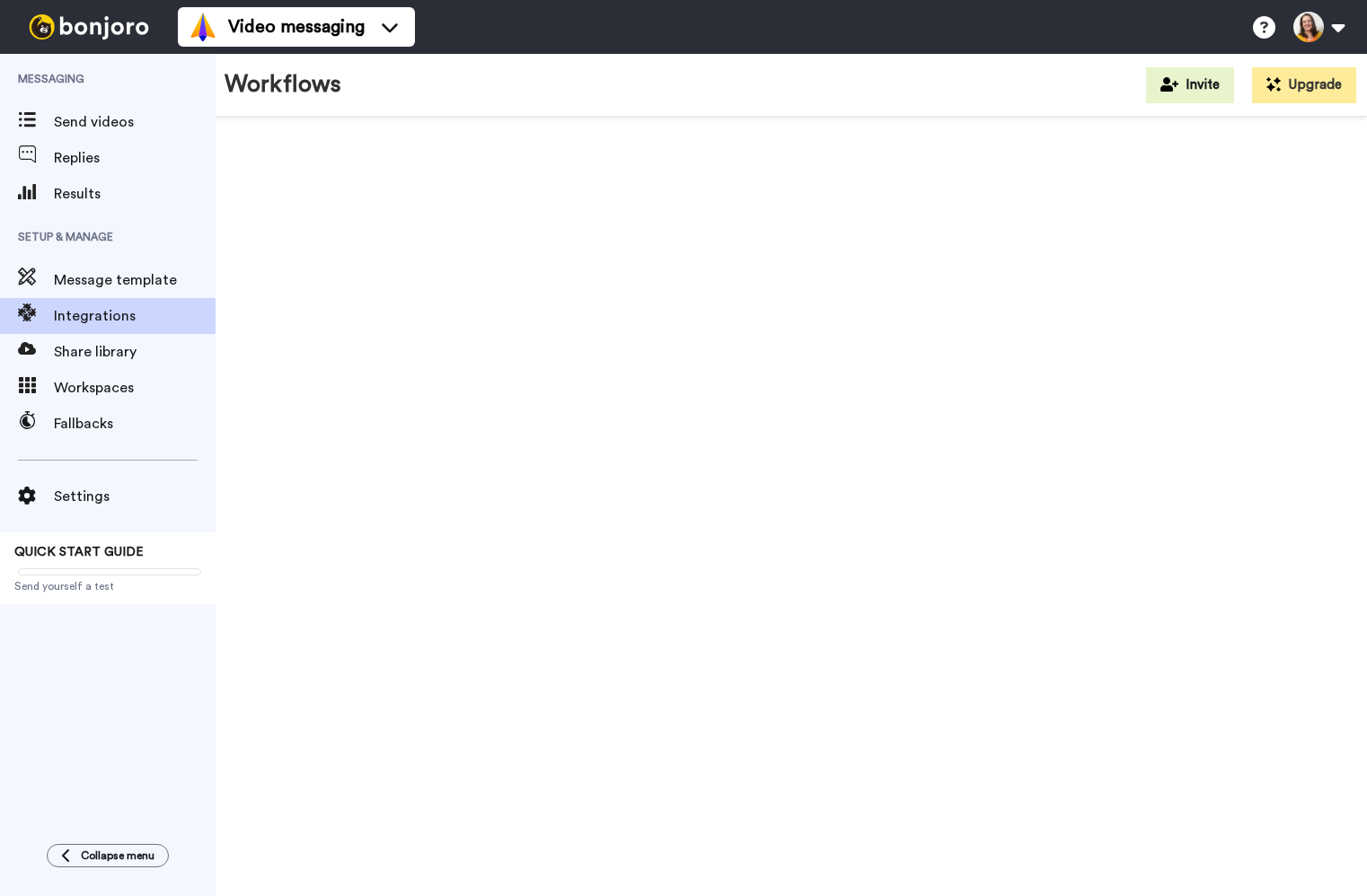 scroll, scrollTop: 0, scrollLeft: 0, axis: both 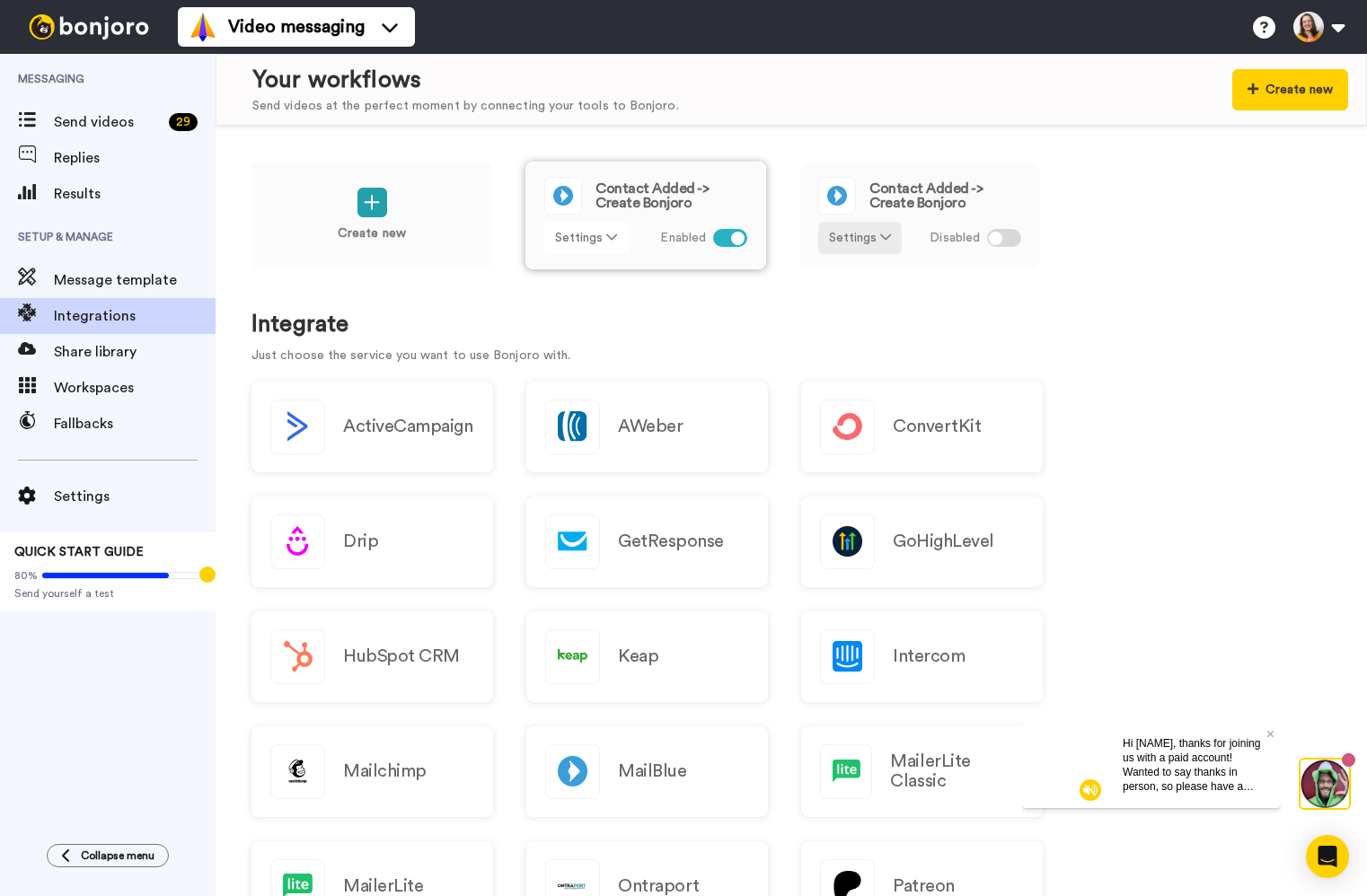 click at bounding box center (612, 237) 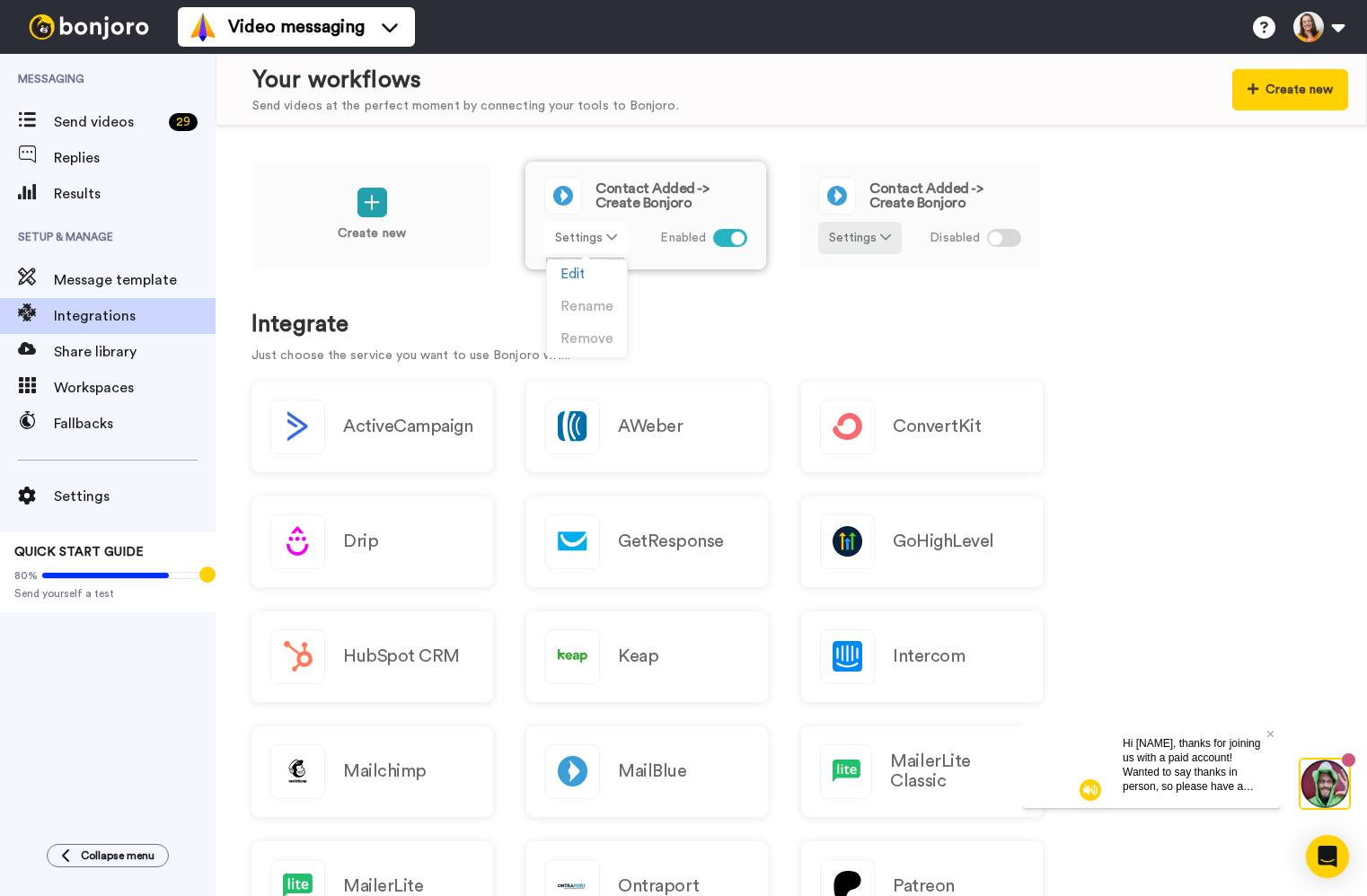 click at bounding box center [612, 237] 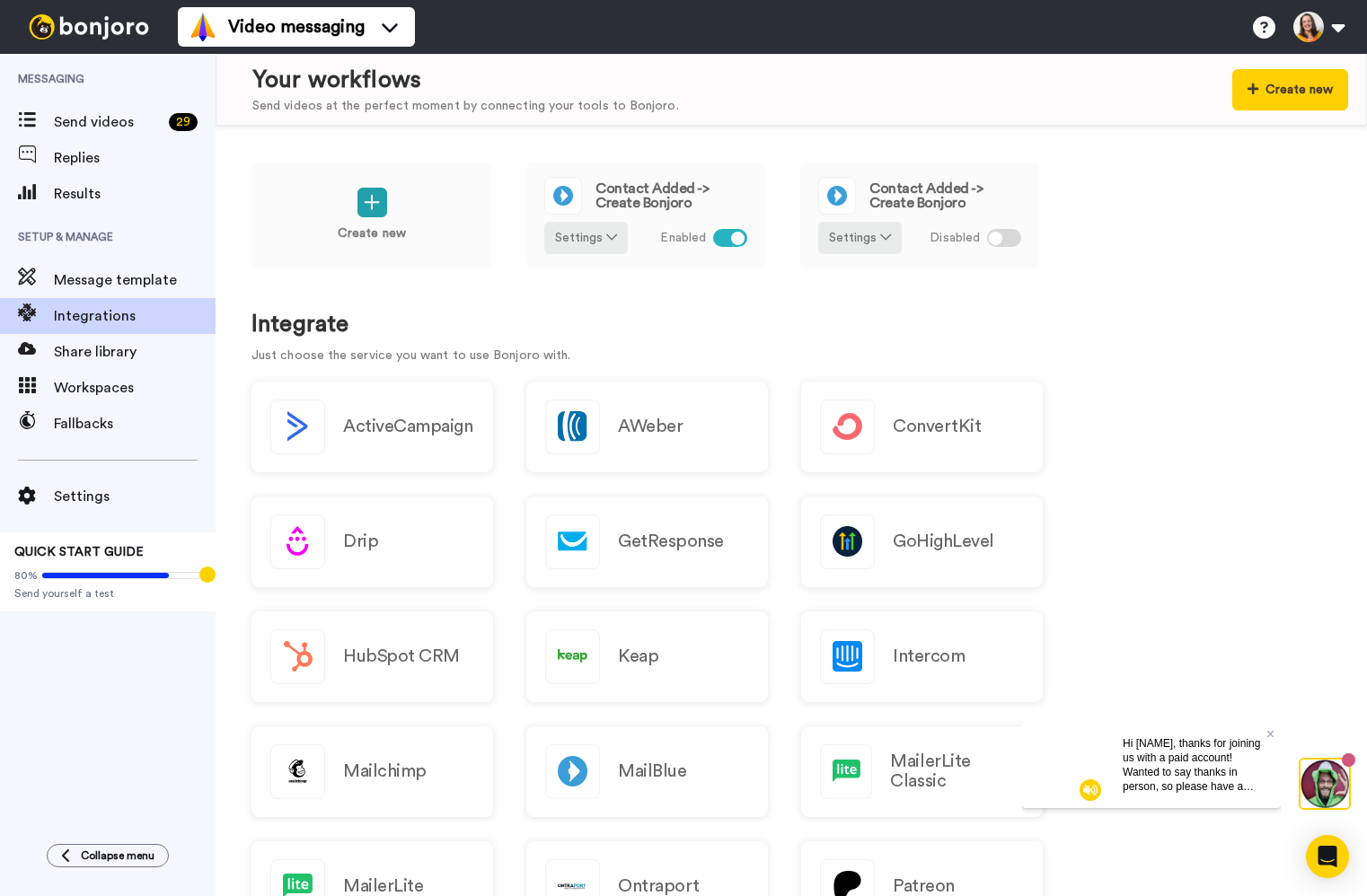 click on "Create new Contact Added -> Create Bonjoro Settings   Enabled Contact Added -> Create Bonjoro Settings   Disabled" at bounding box center (791, 227) 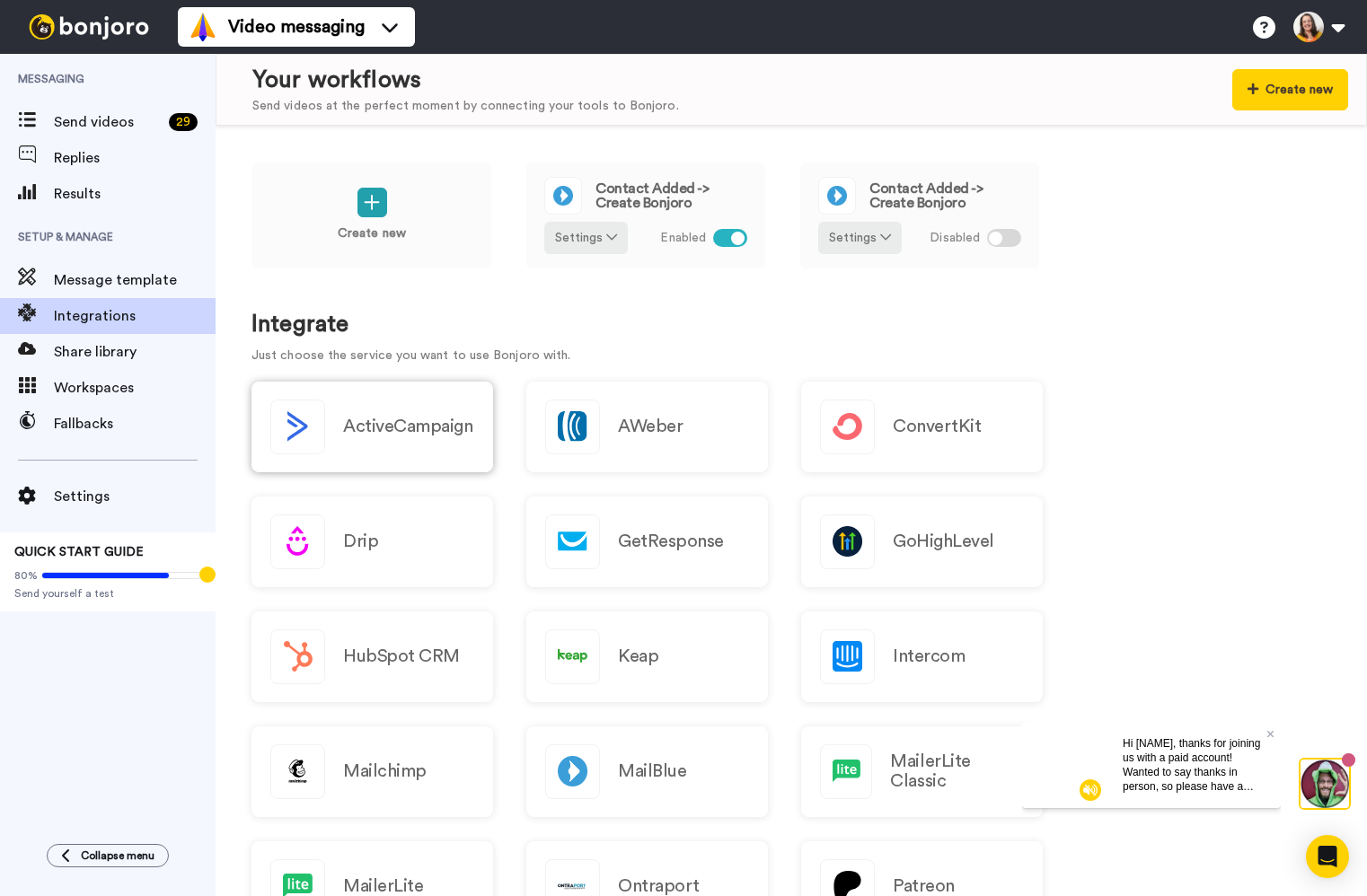 click on "ActiveCampaign" at bounding box center [408, 426] 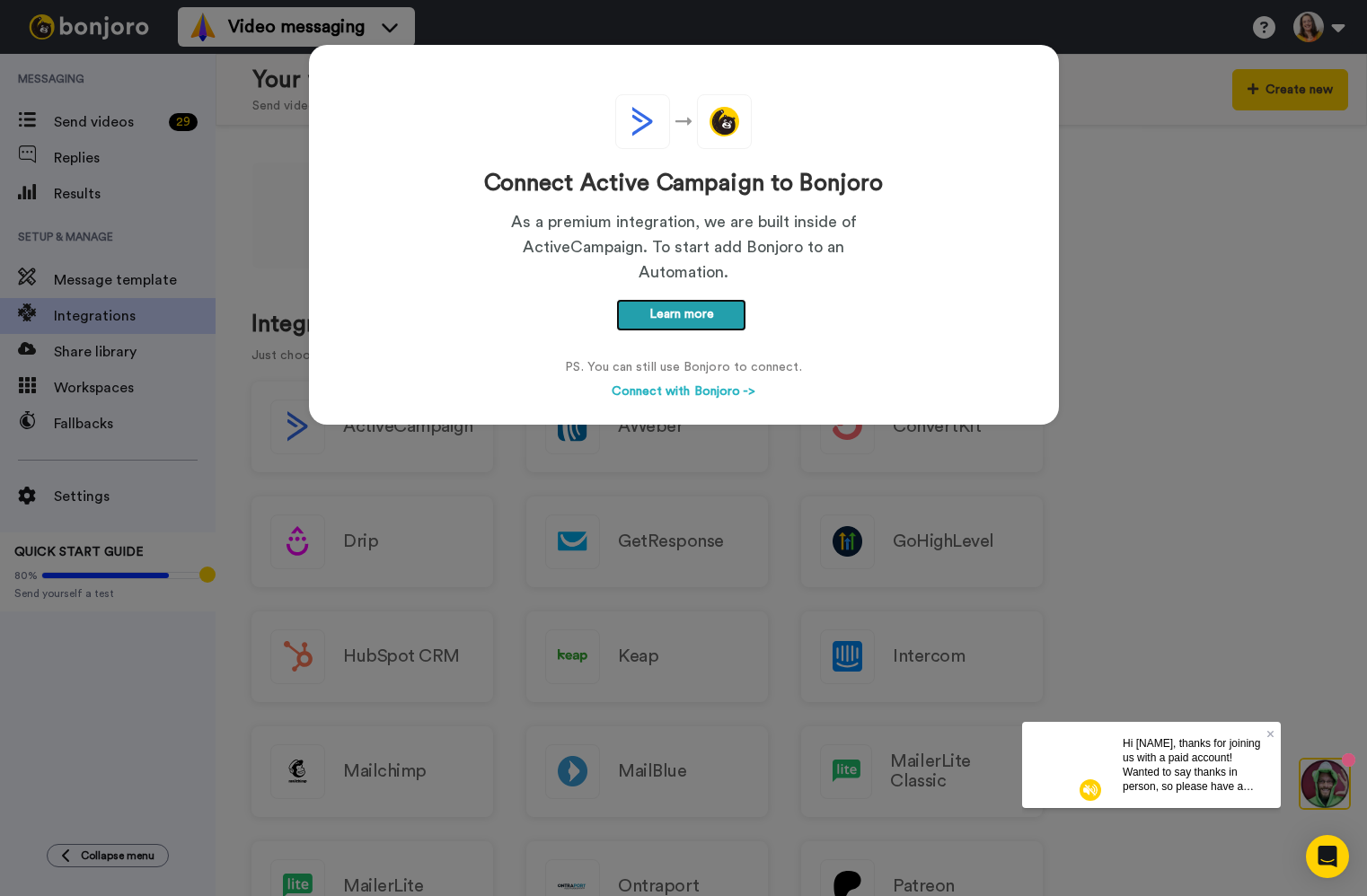 click on "Learn more" at bounding box center (681, 315) 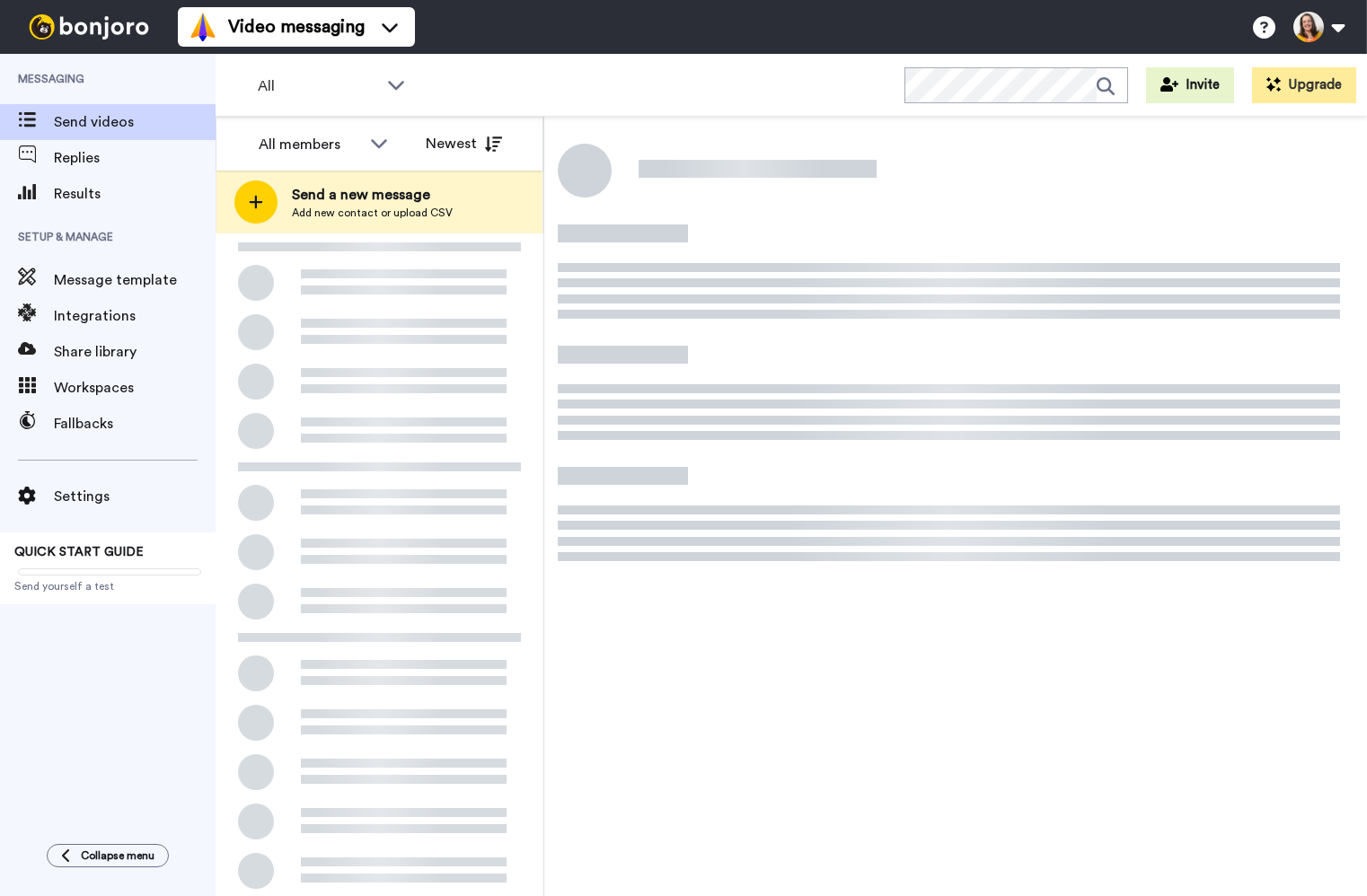 scroll, scrollTop: 0, scrollLeft: 0, axis: both 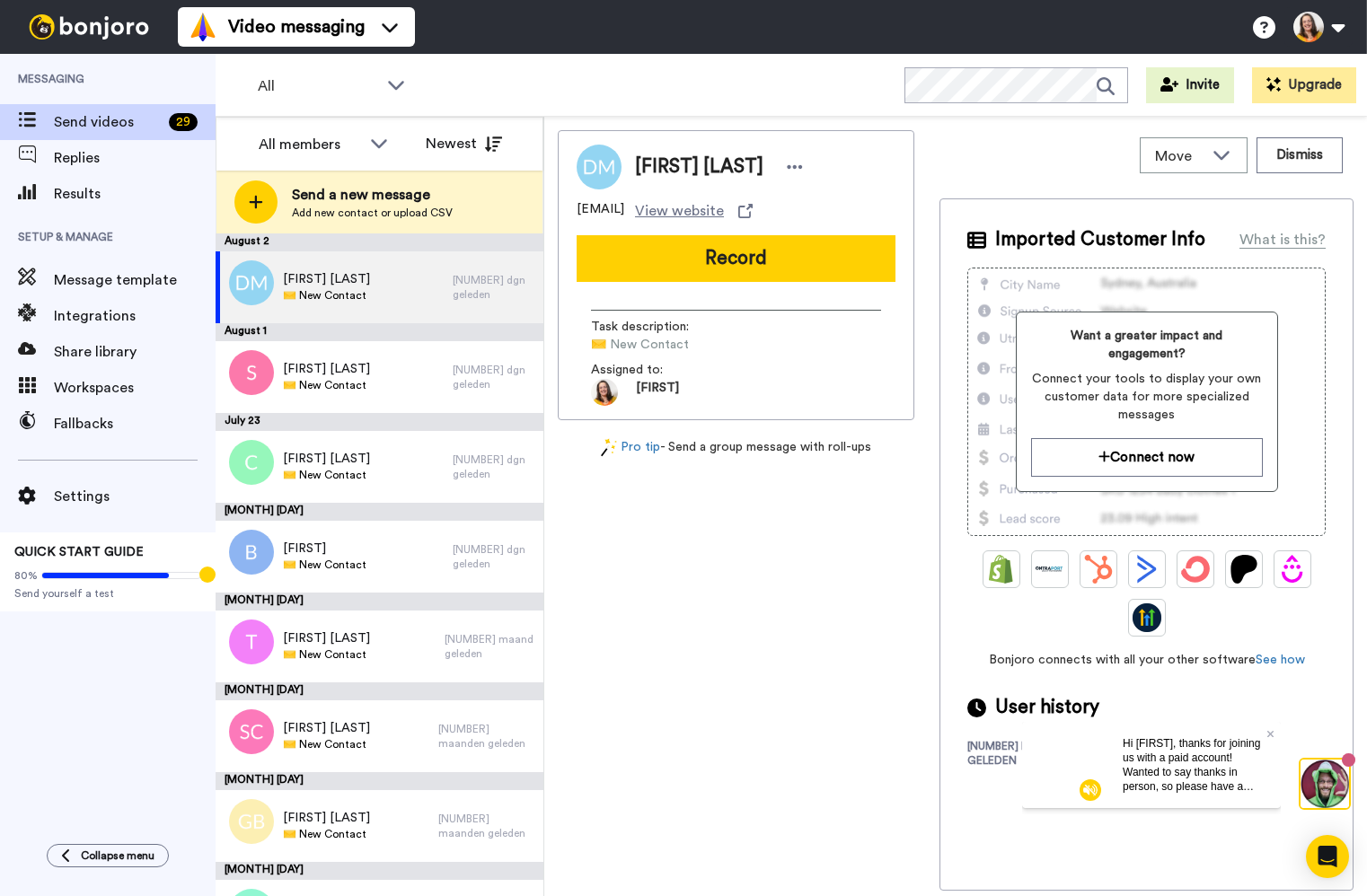 click on "Hi Bianca, thanks for joining us with a paid account! Wanted to say thanks in person, so please have a quick watch and would love to line up a quick call to help you get the best possible results form the start!" at bounding box center [1194, 793] 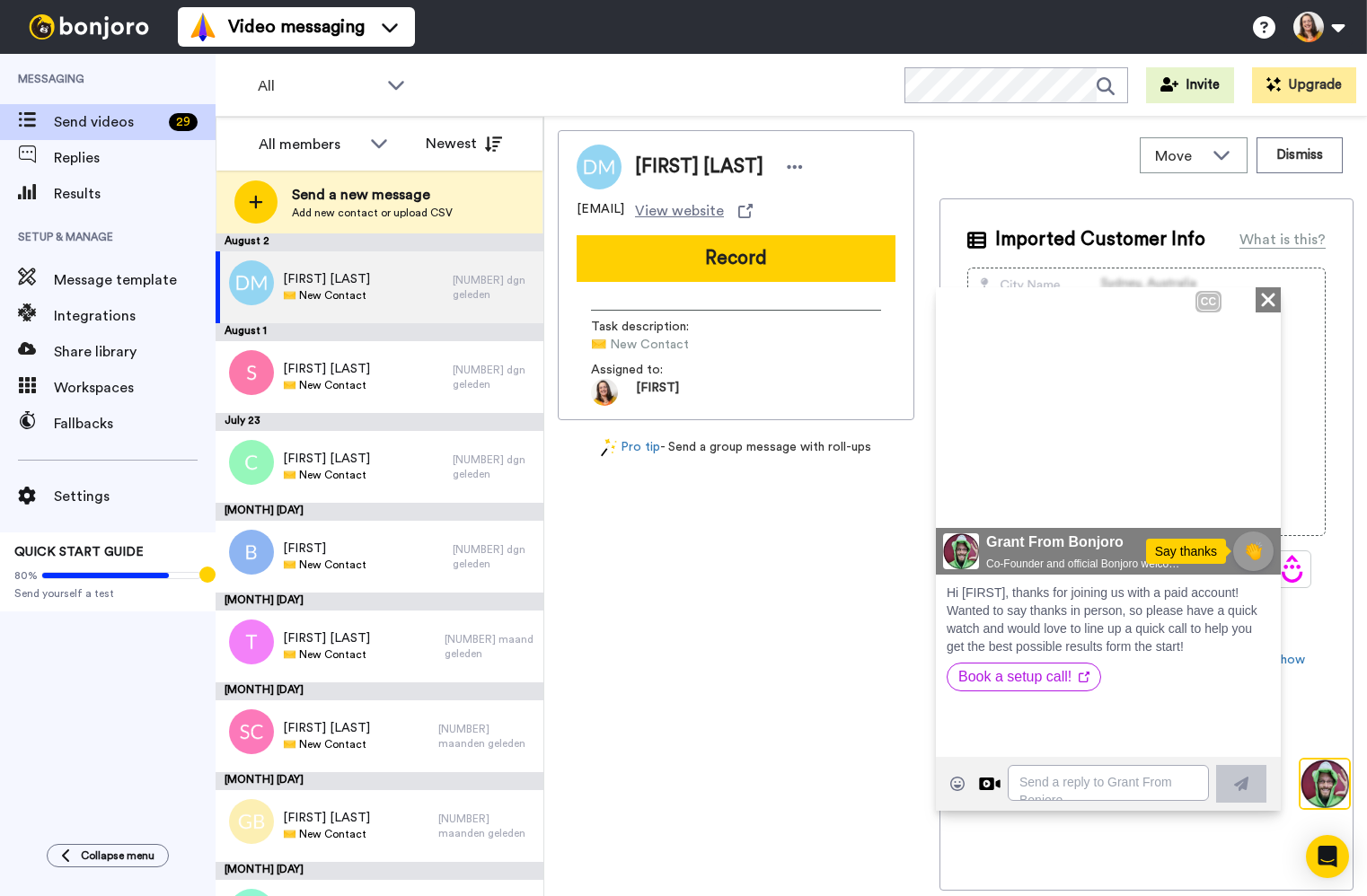 click on "Close" 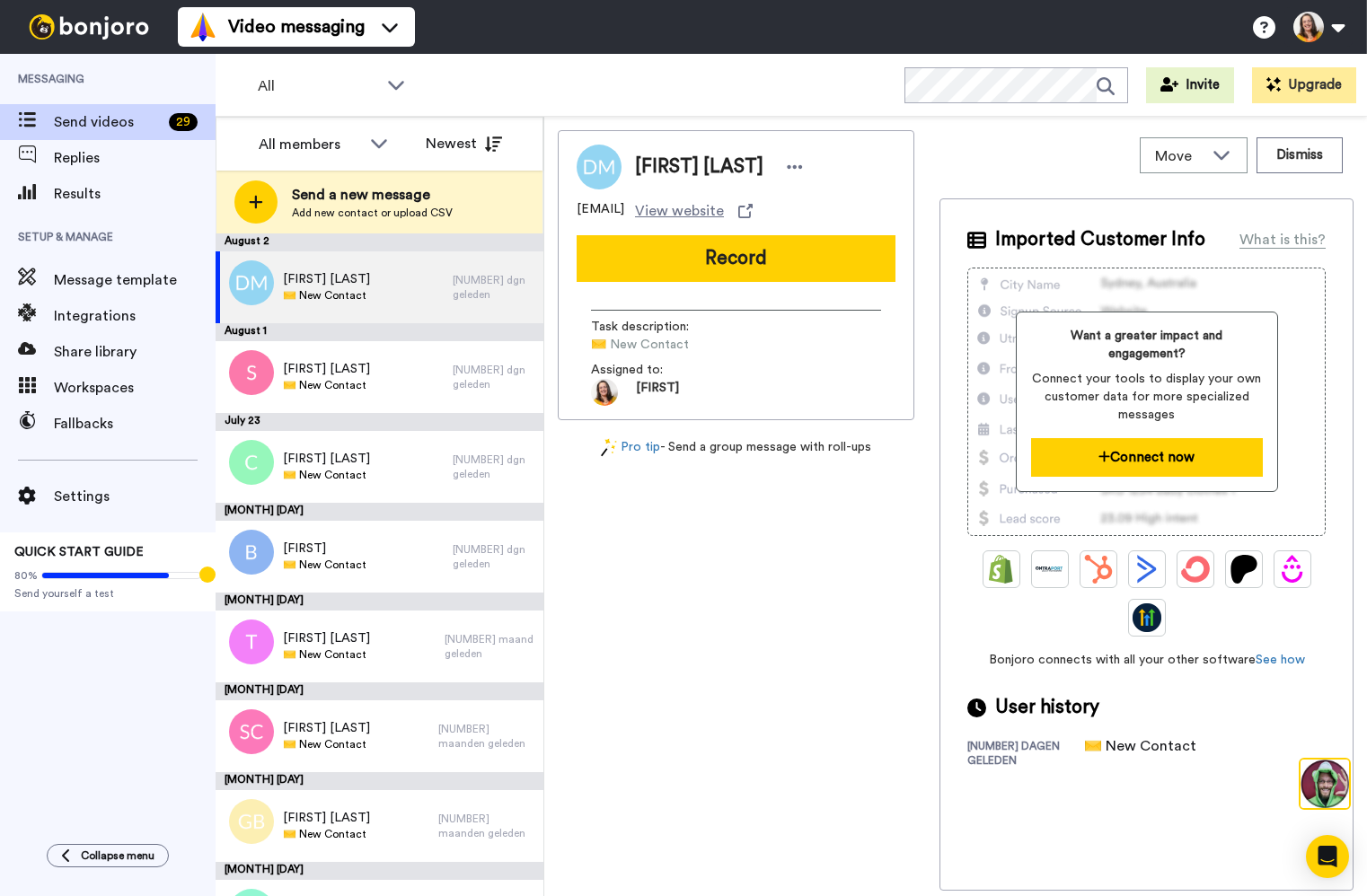 click on "Connect now" at bounding box center (1147, 457) 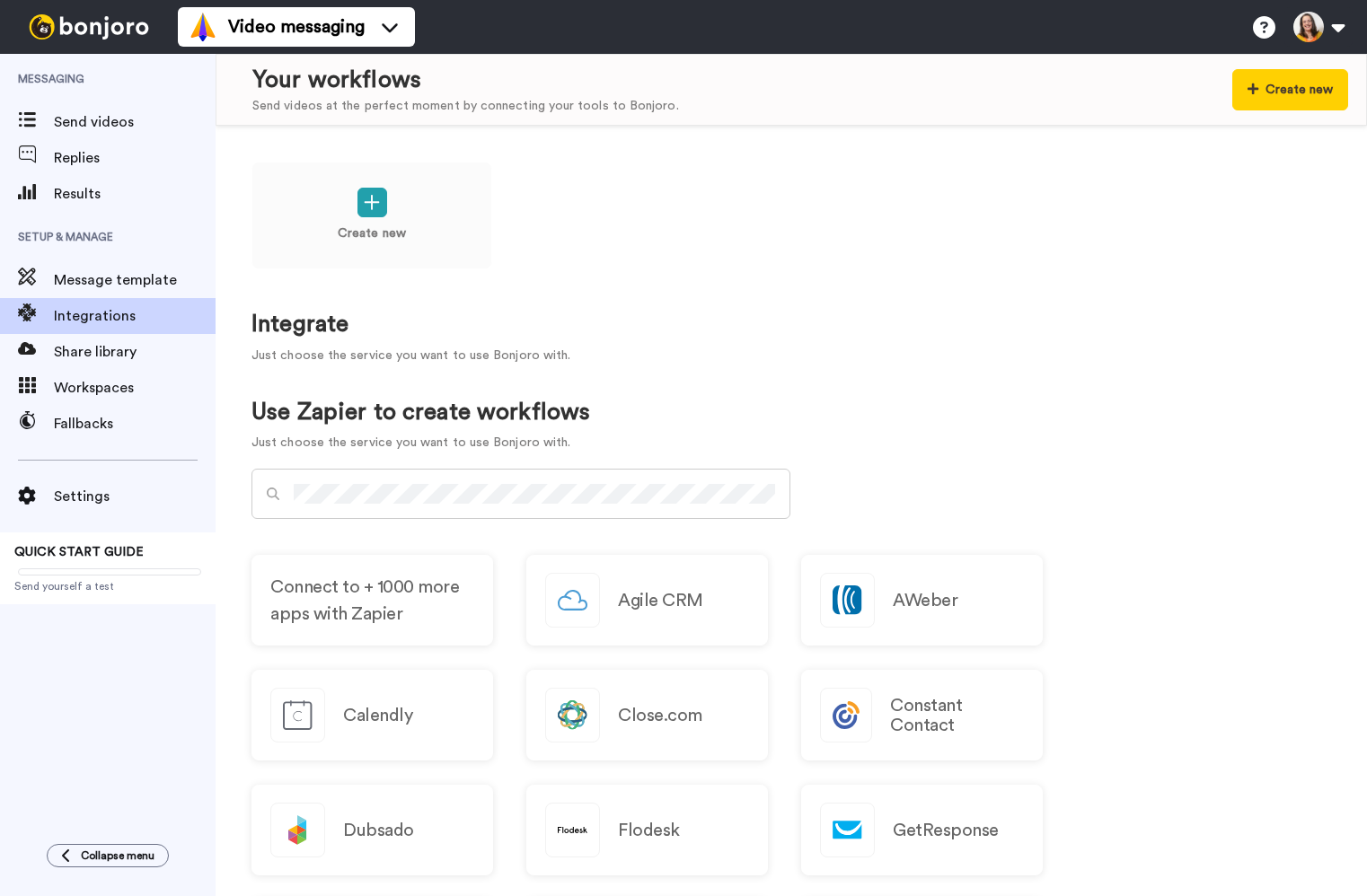scroll, scrollTop: 0, scrollLeft: 0, axis: both 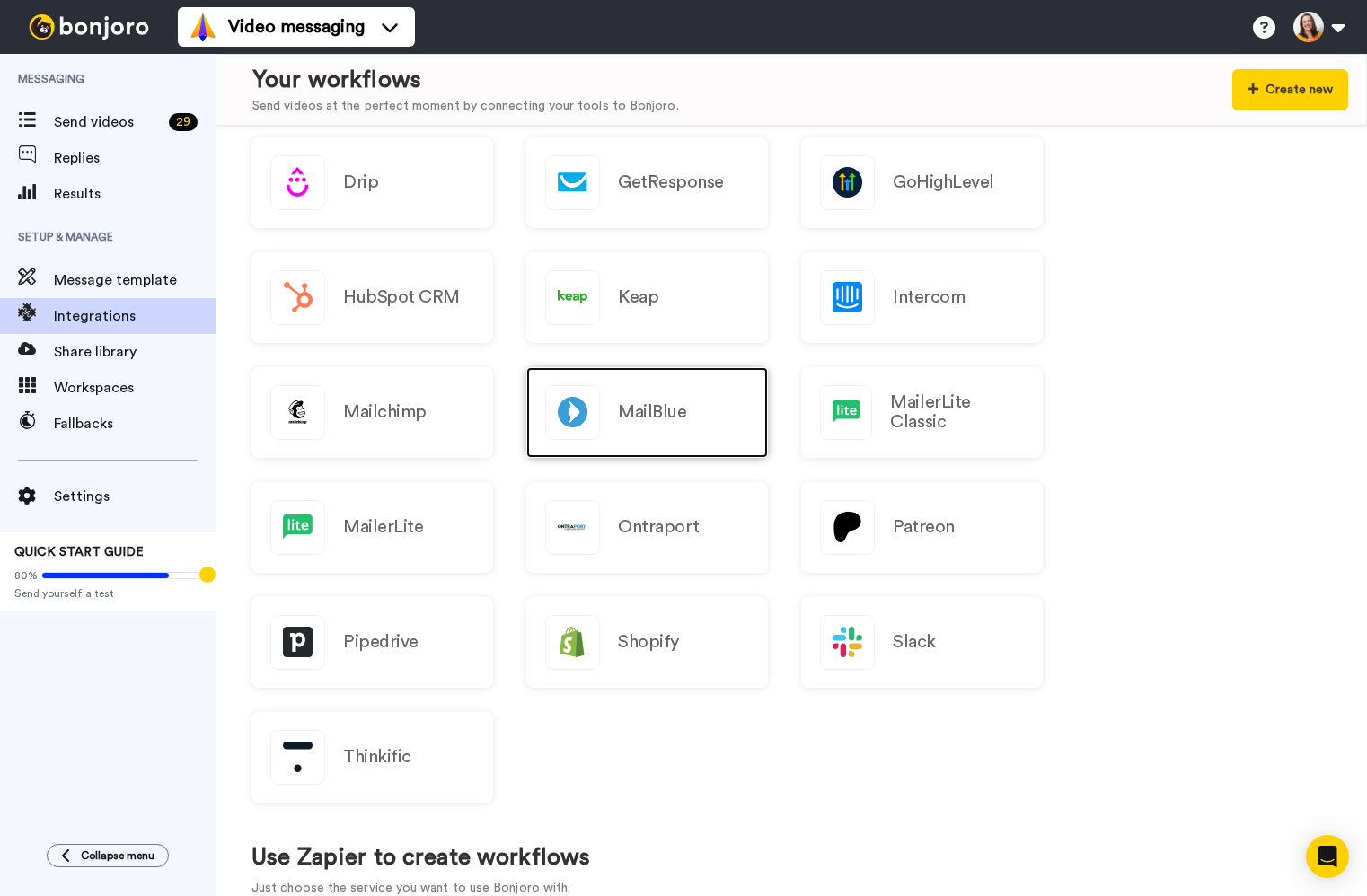 click on "MailBlue" at bounding box center [652, 412] 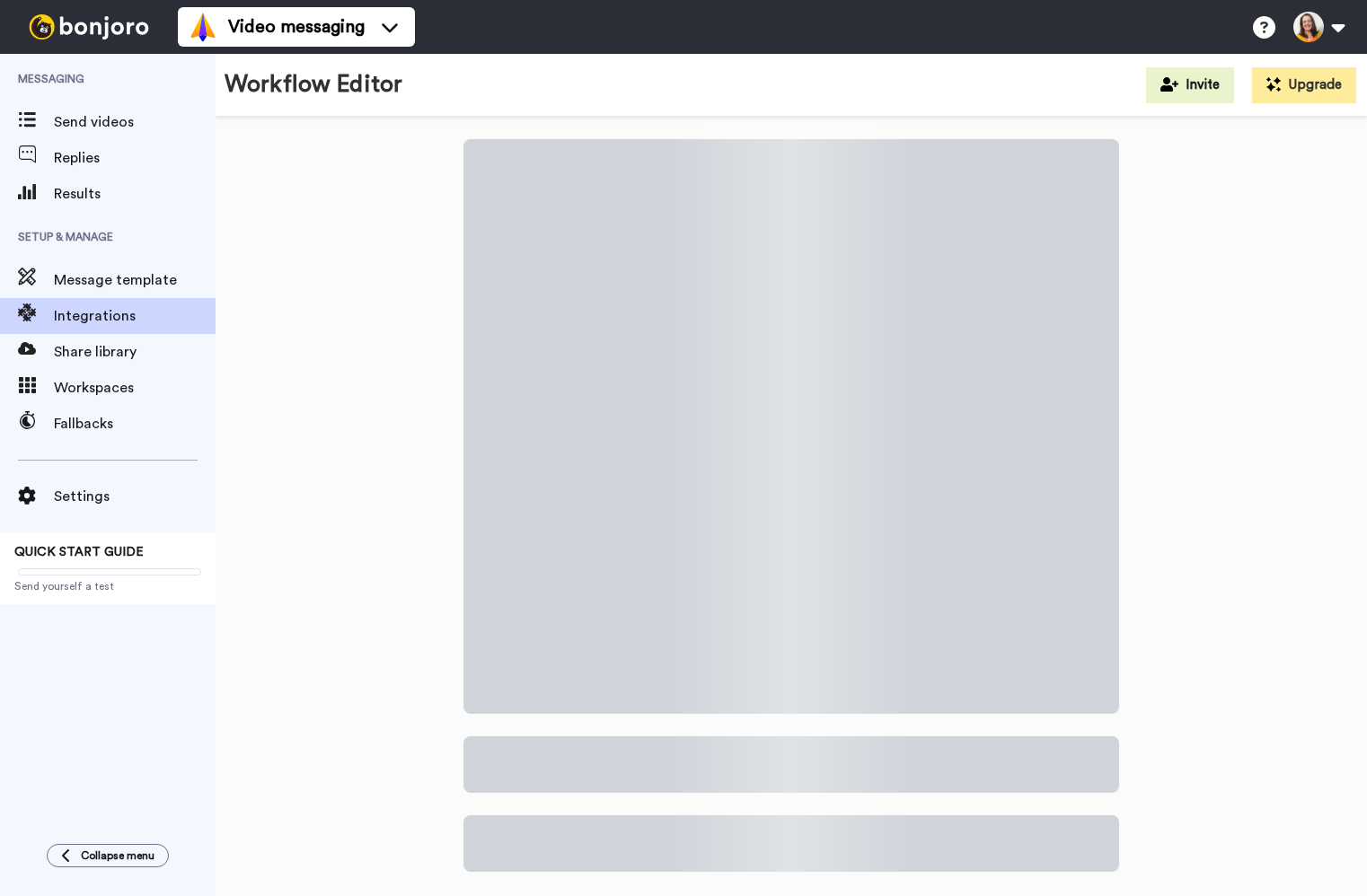 scroll, scrollTop: 0, scrollLeft: 0, axis: both 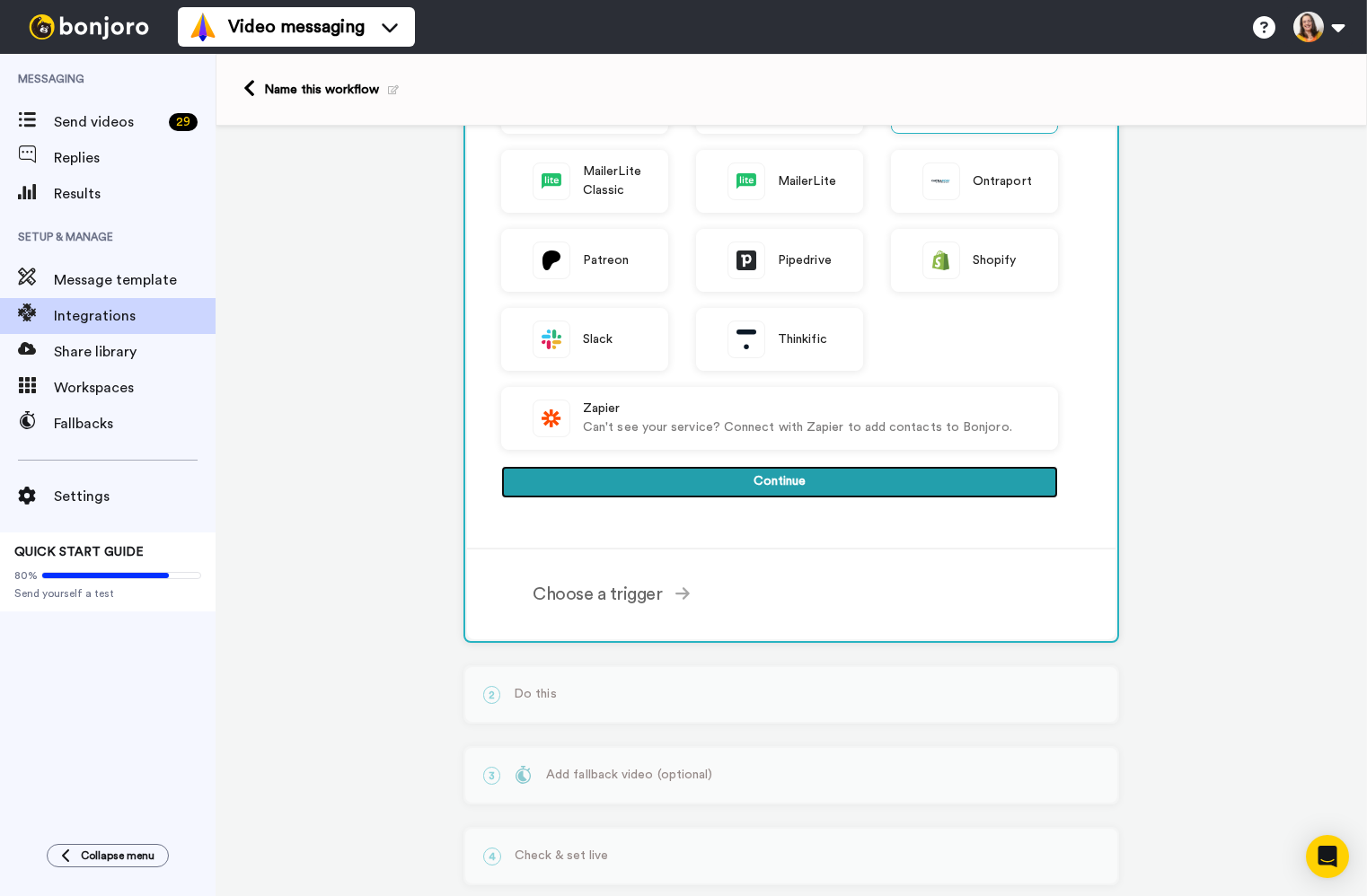 click on "Continue" at bounding box center [780, 482] 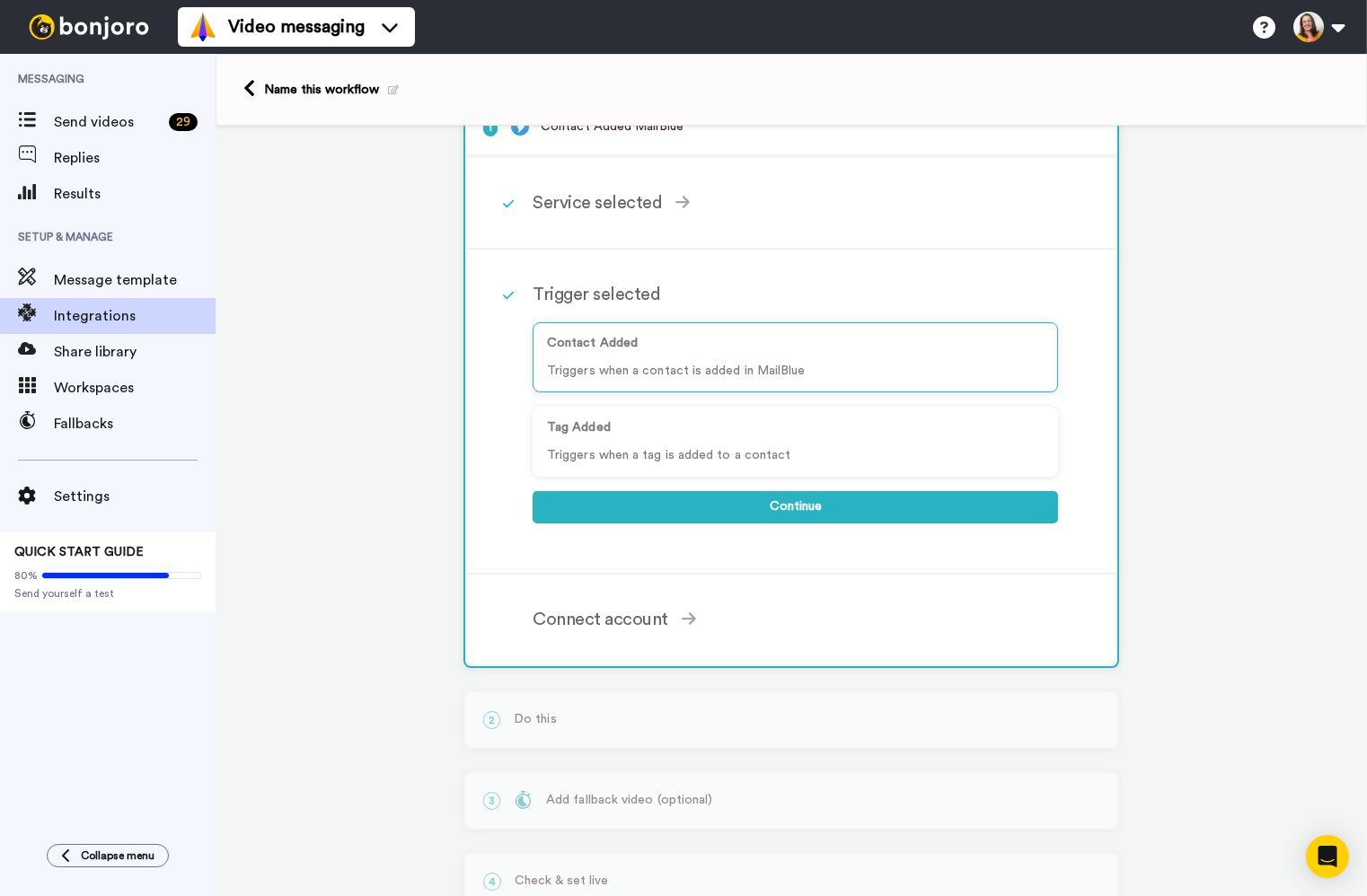 scroll, scrollTop: 0, scrollLeft: 0, axis: both 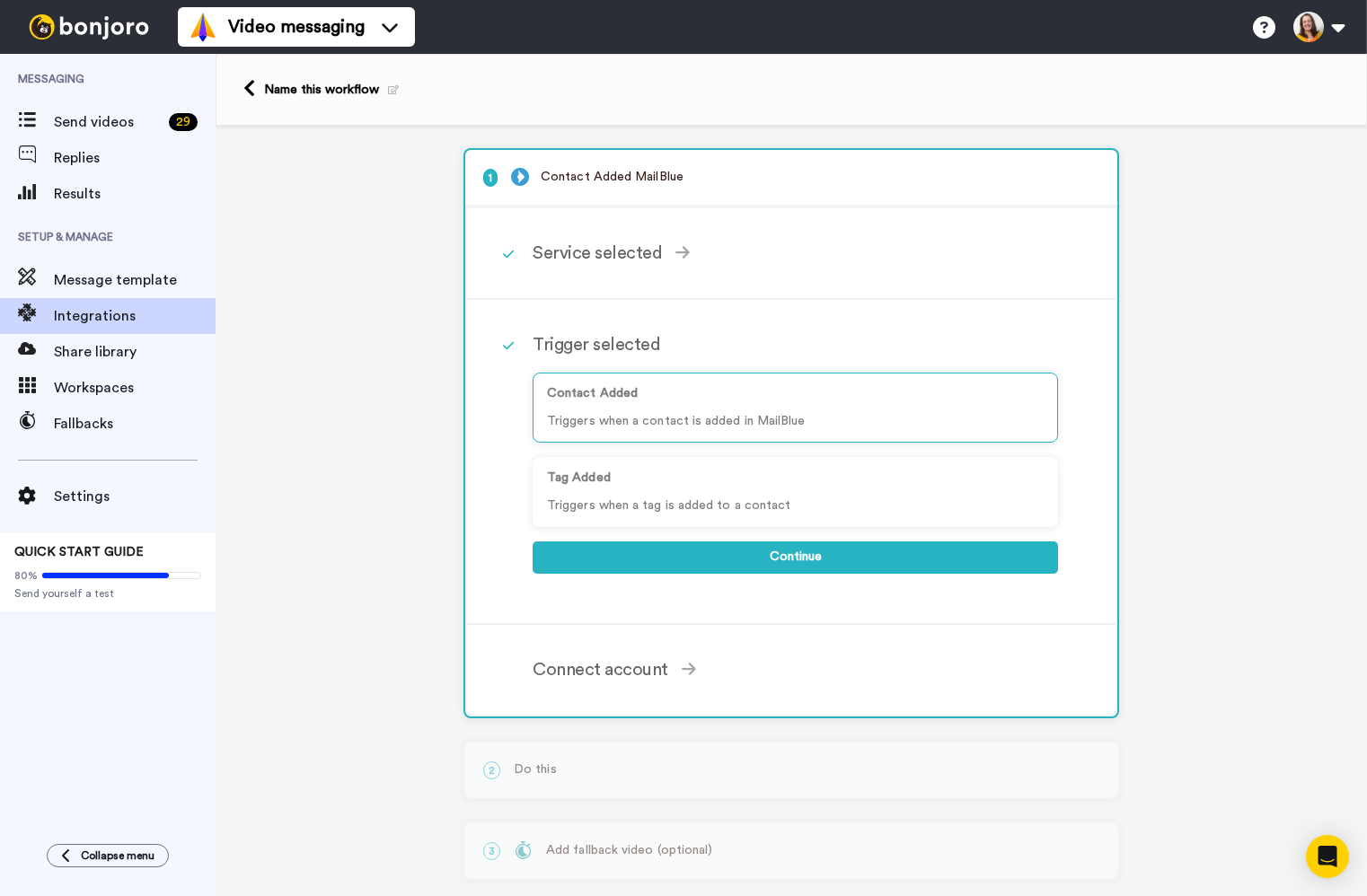 drag, startPoint x: 320, startPoint y: 96, endPoint x: 296, endPoint y: 108, distance: 26.832816 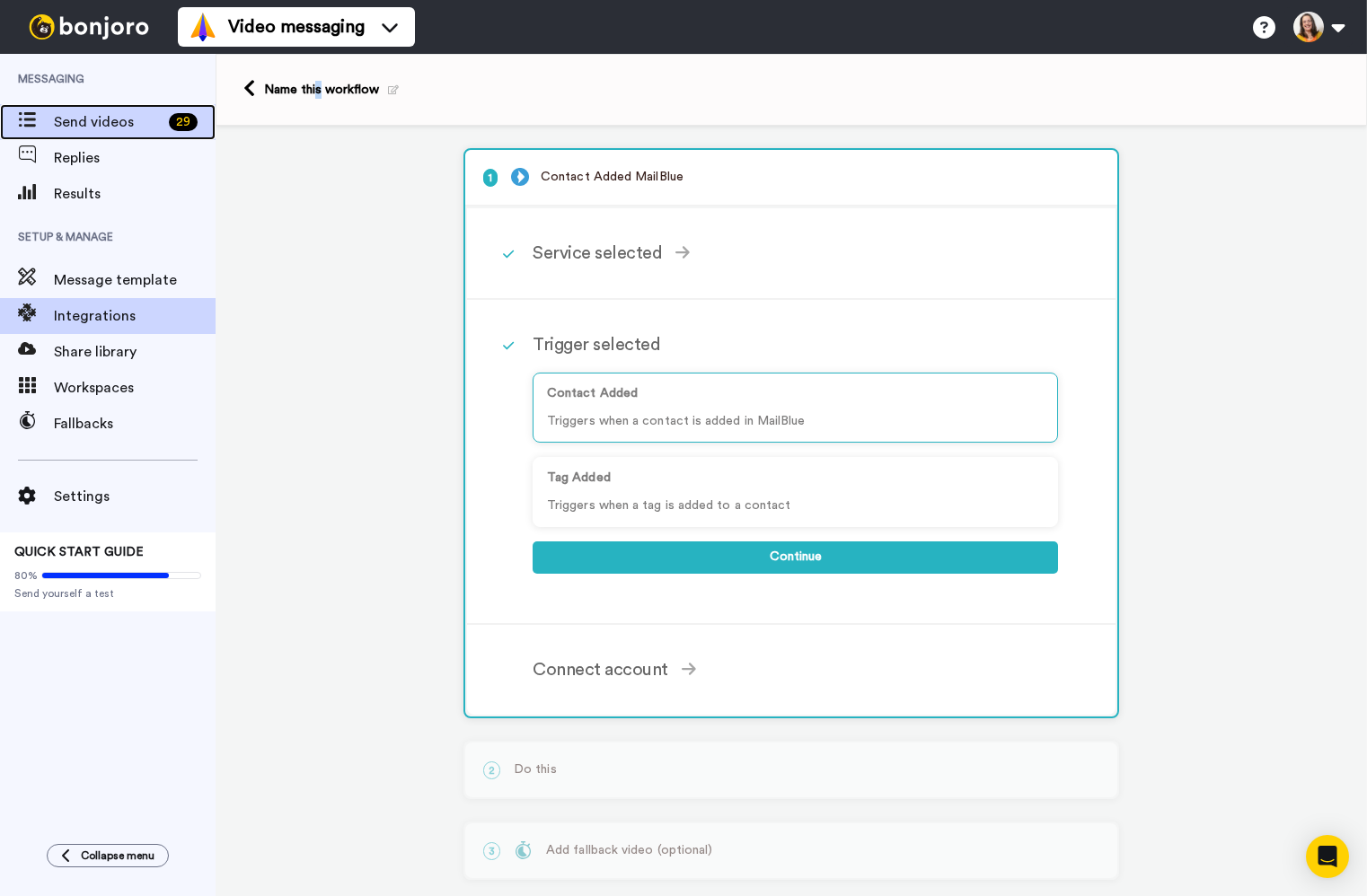 click on "Send videos" at bounding box center (108, 122) 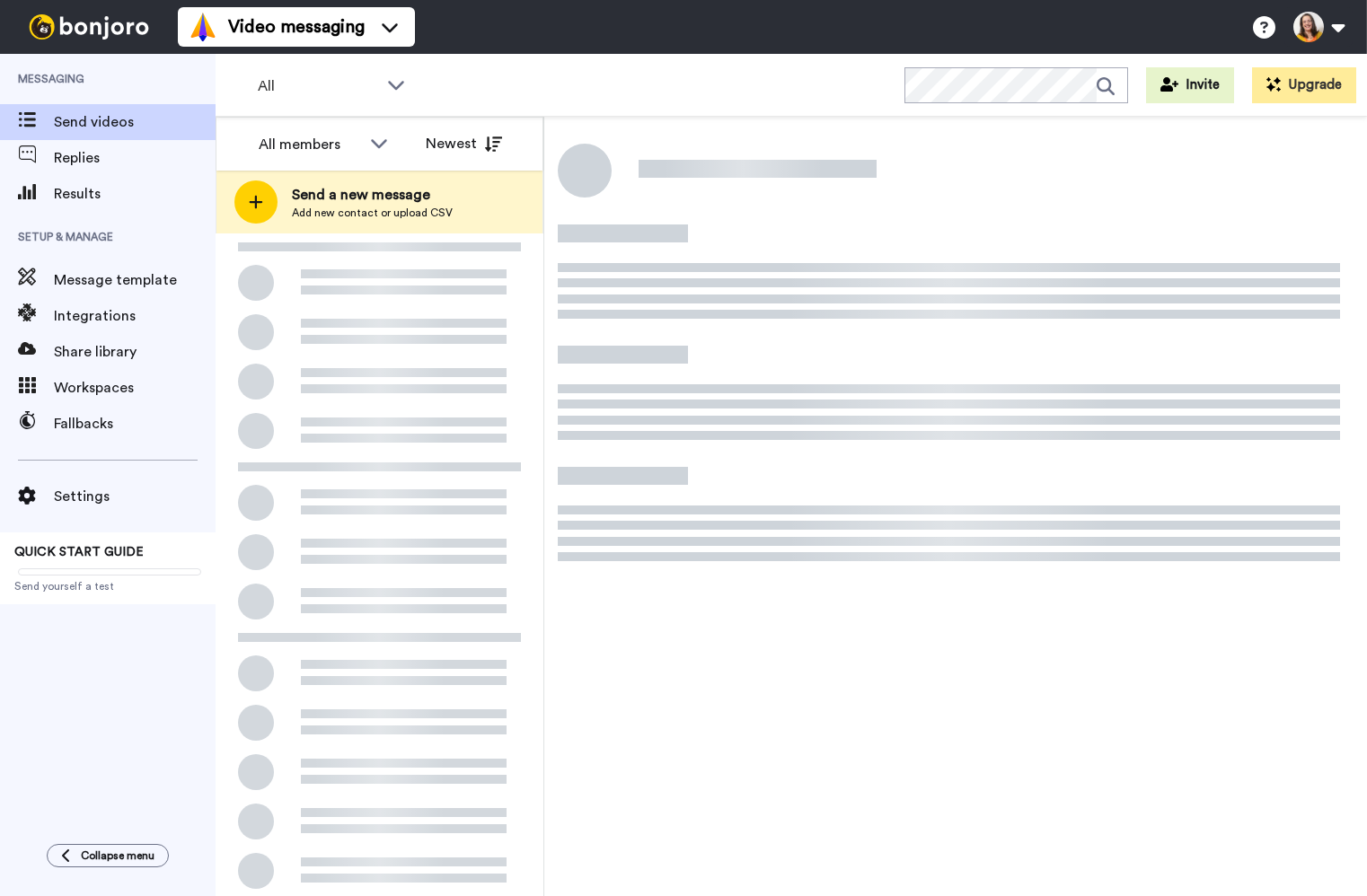 scroll, scrollTop: 0, scrollLeft: 0, axis: both 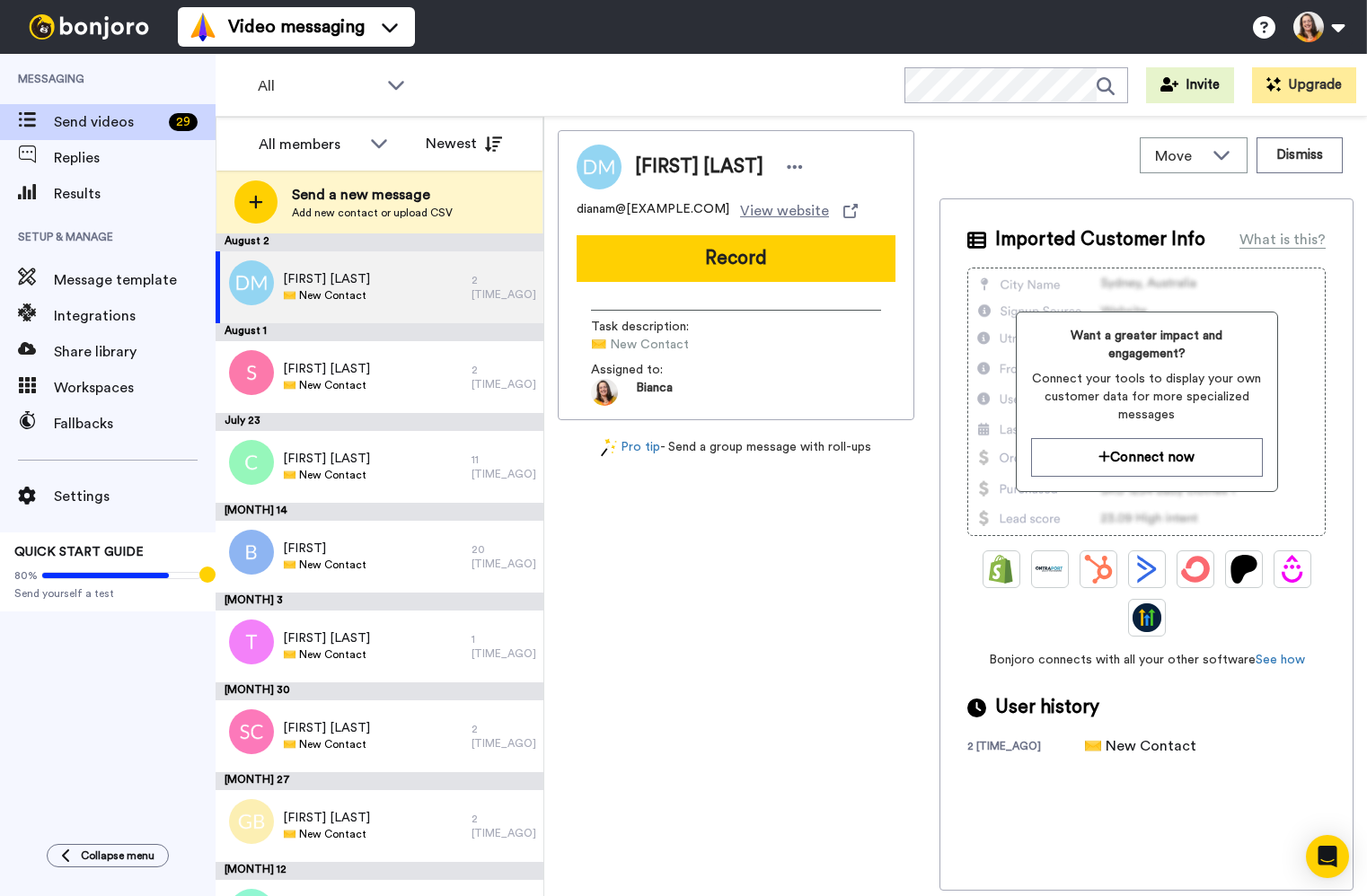 click on "Messaging Send videos 29 Replies Results Setup & Manage Message template Integrations Share library Workspaces Fallbacks Settings QUICK START GUIDE 80% Send yourself a test" at bounding box center (108, 440) 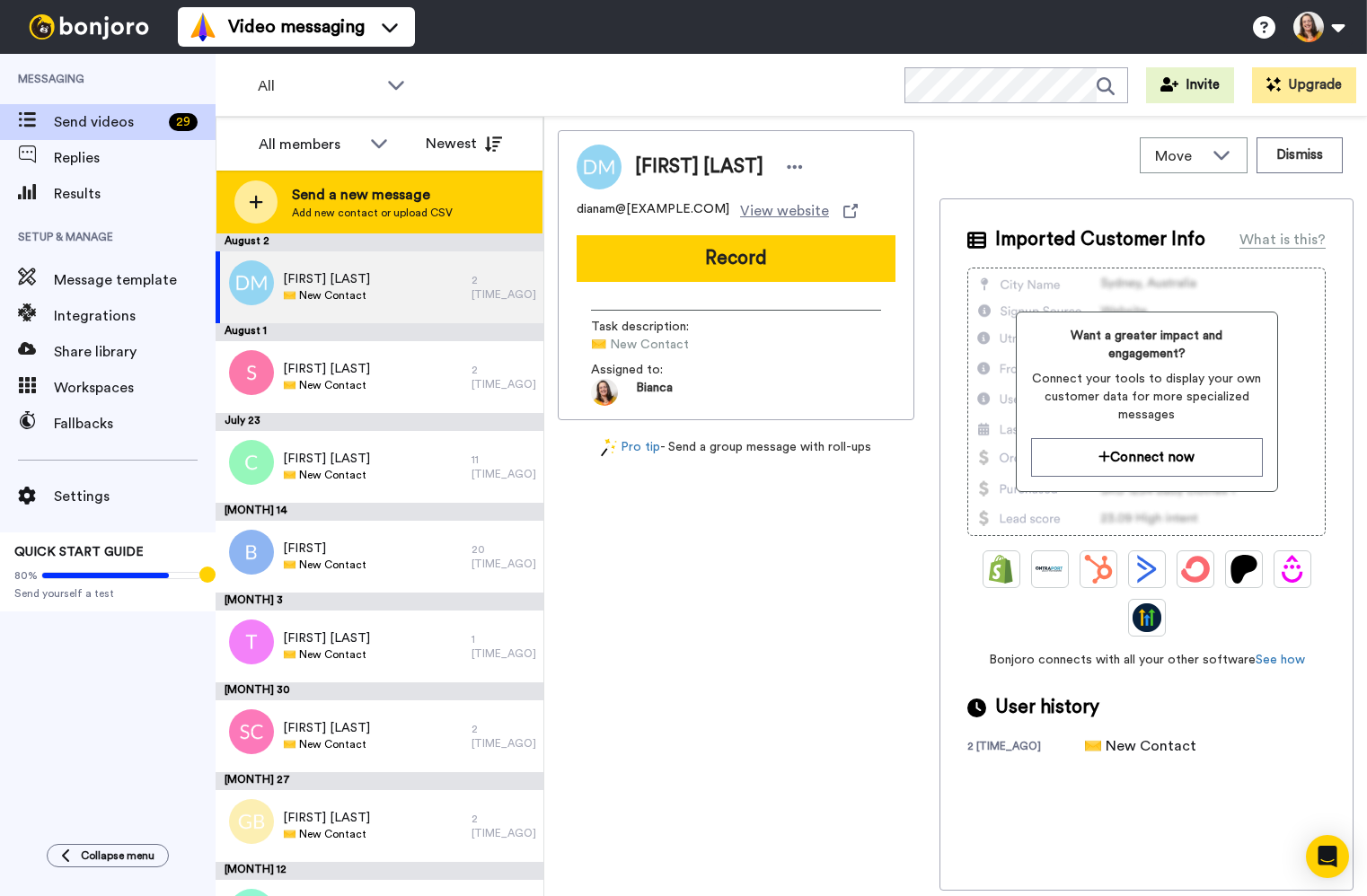 click on "Add new contact or upload CSV" at bounding box center (372, 213) 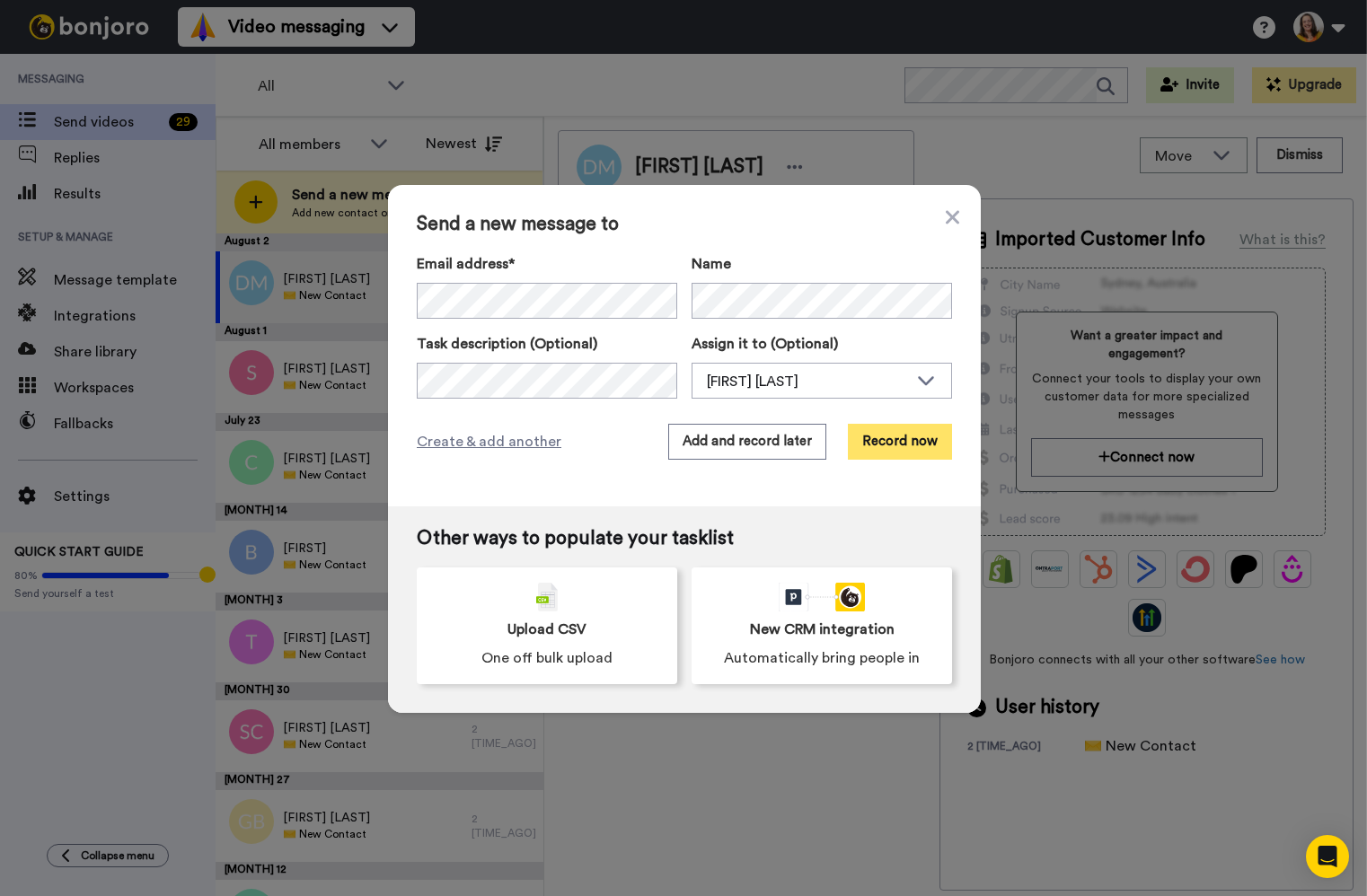 click on "Record now" at bounding box center [900, 442] 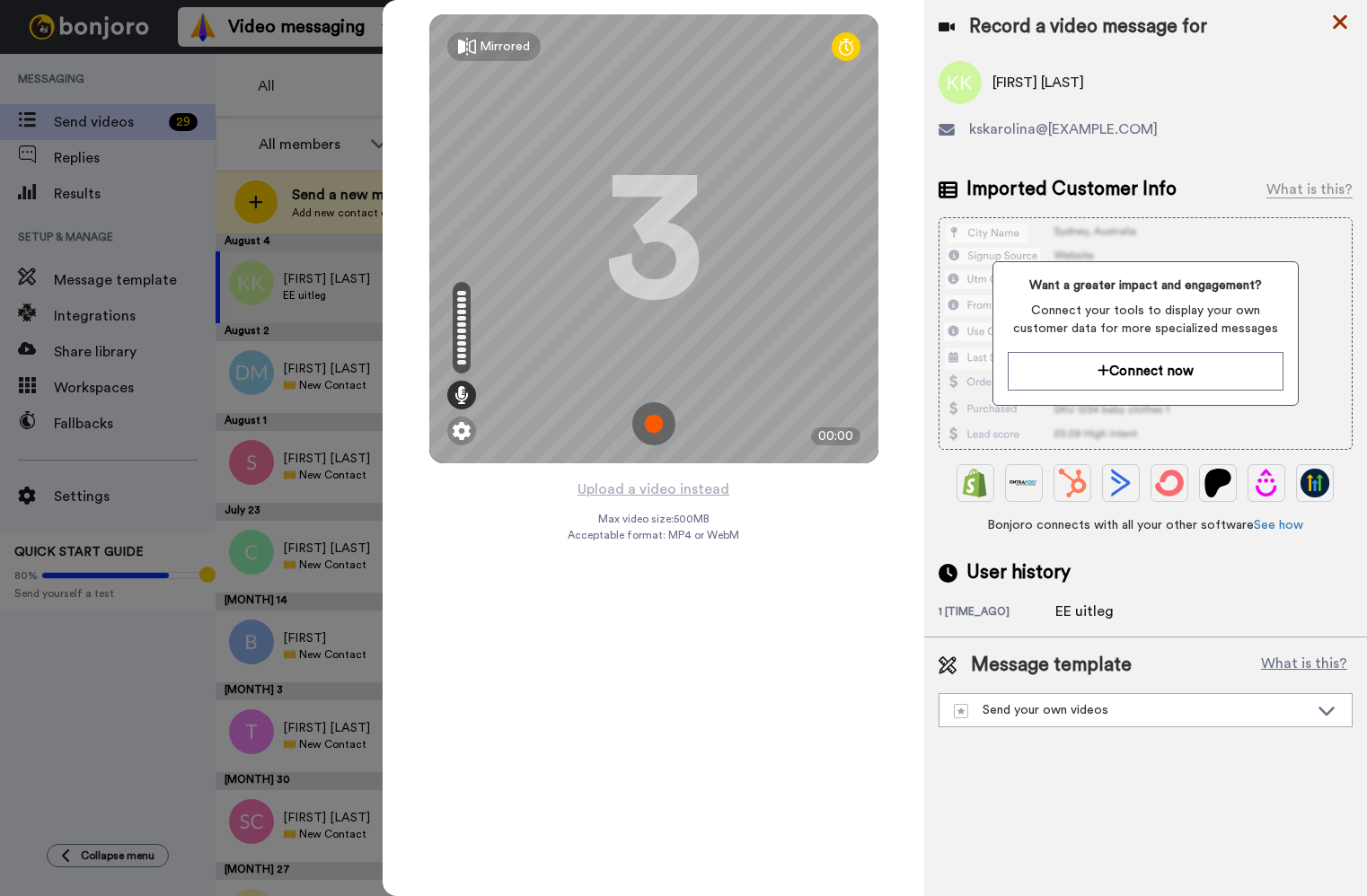 click 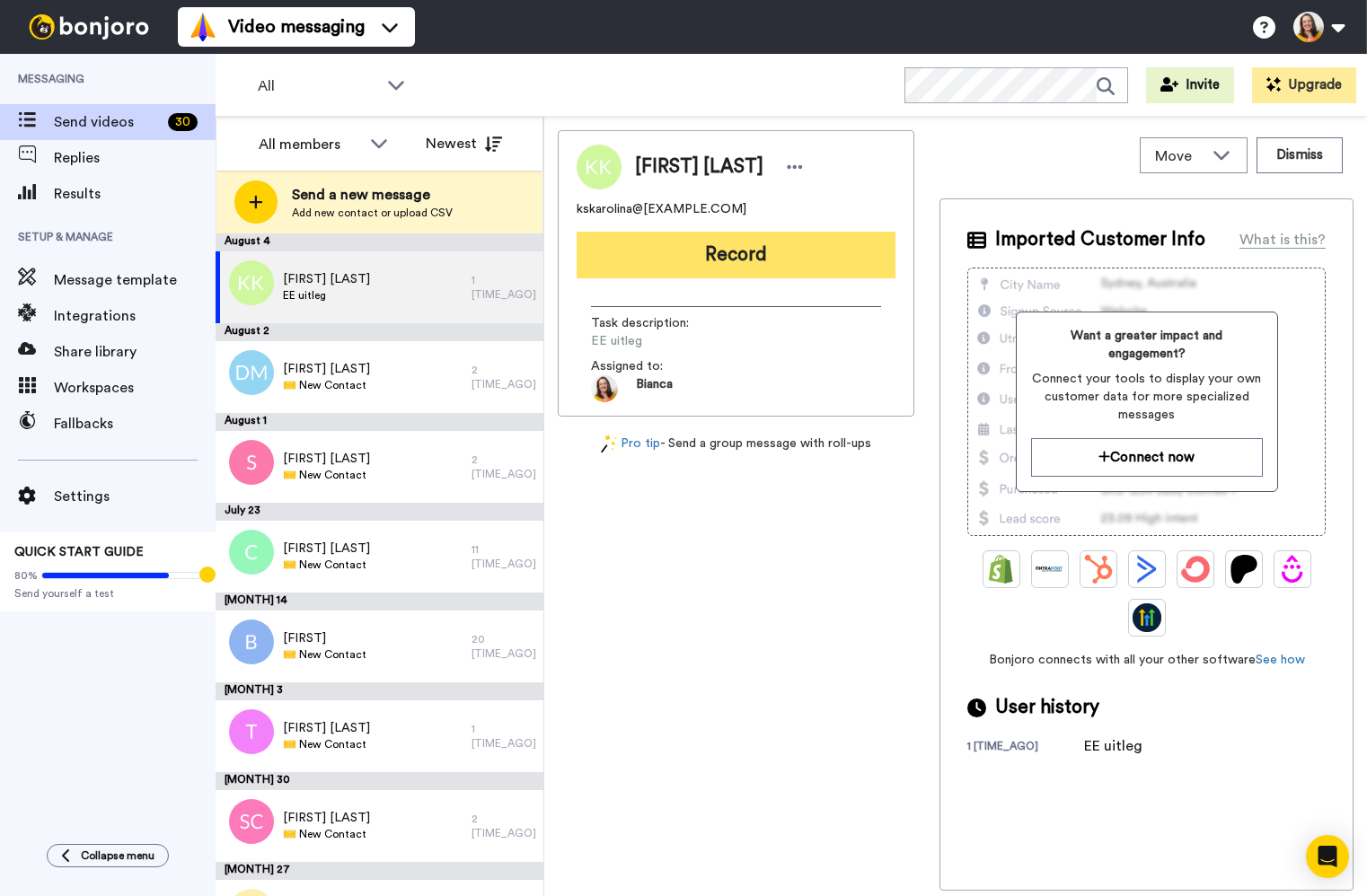 click on "Record" at bounding box center [736, 255] 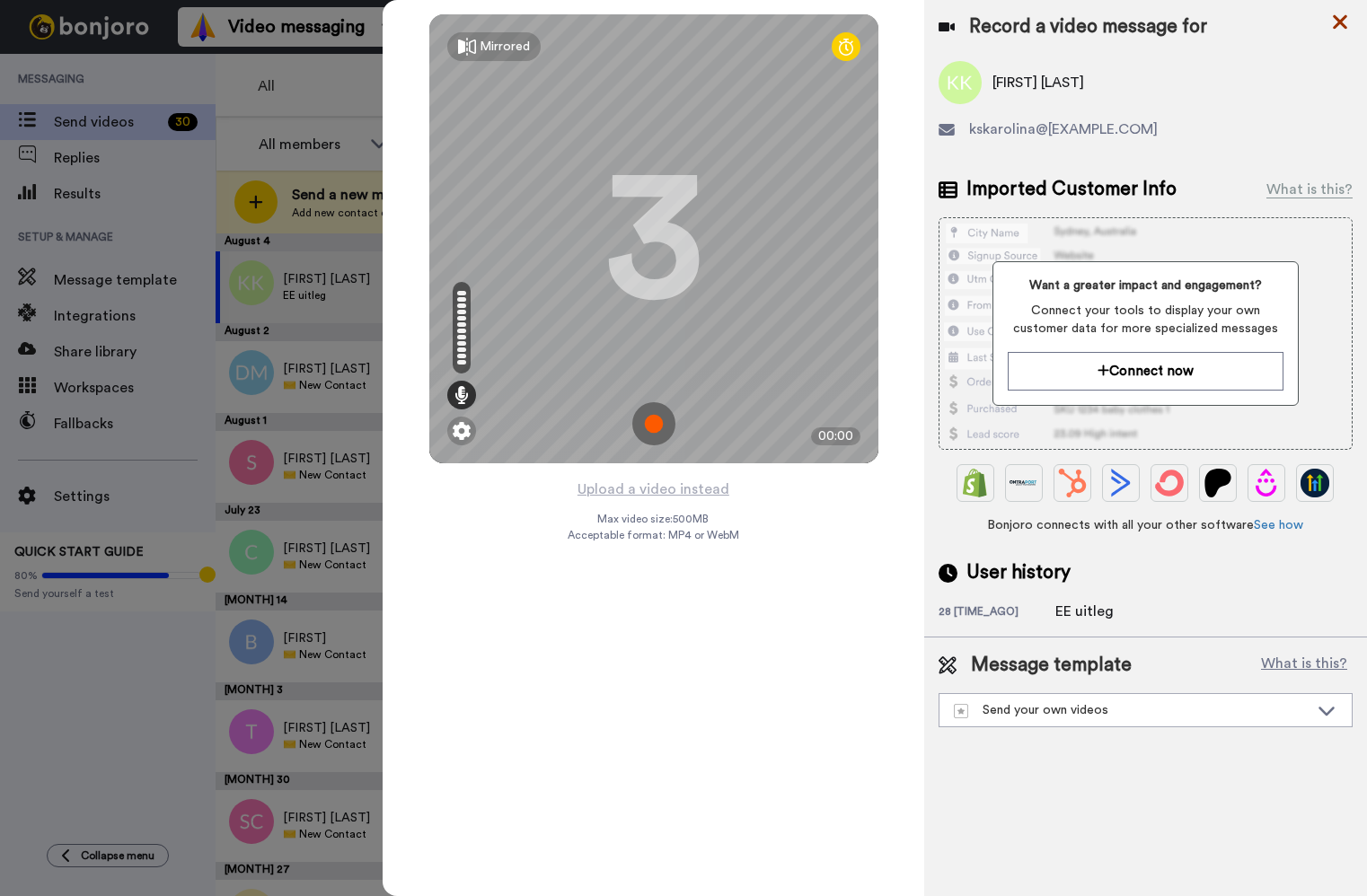 click 